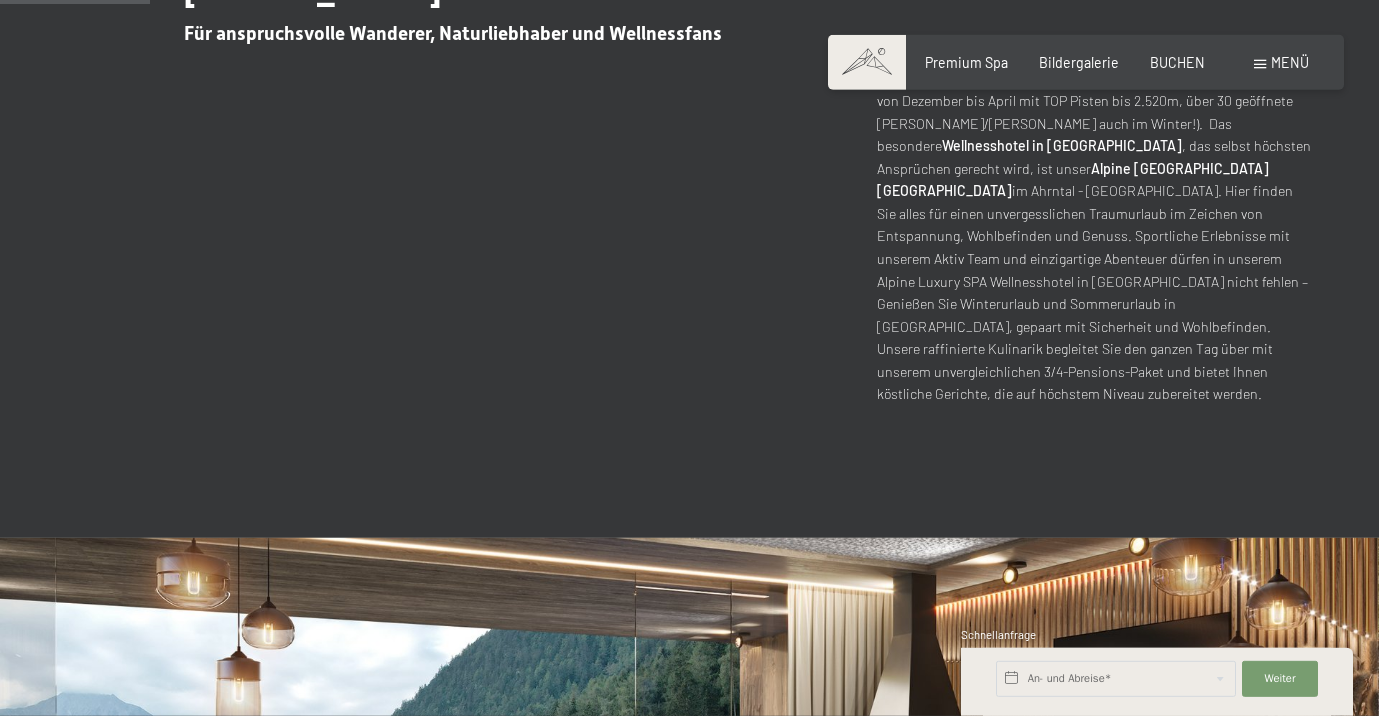 scroll, scrollTop: 1122, scrollLeft: 0, axis: vertical 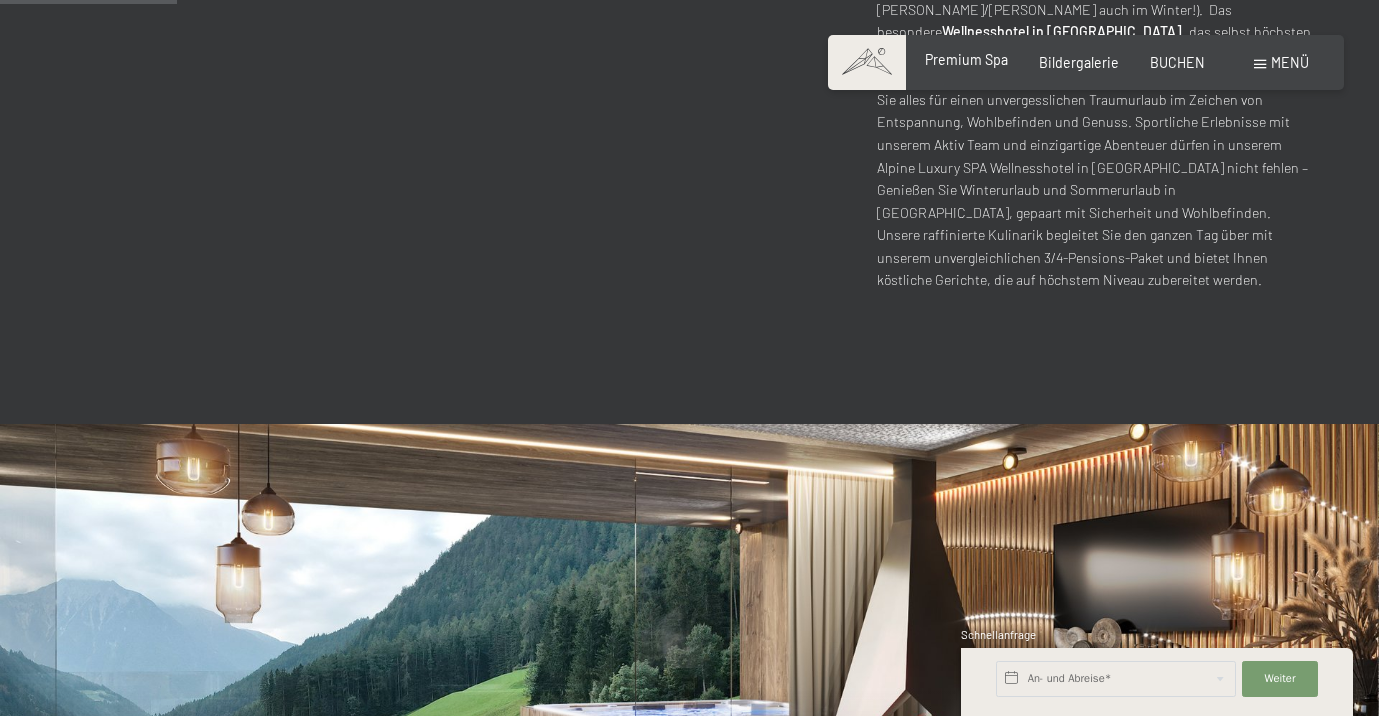 click on "Premium Spa" at bounding box center (966, 59) 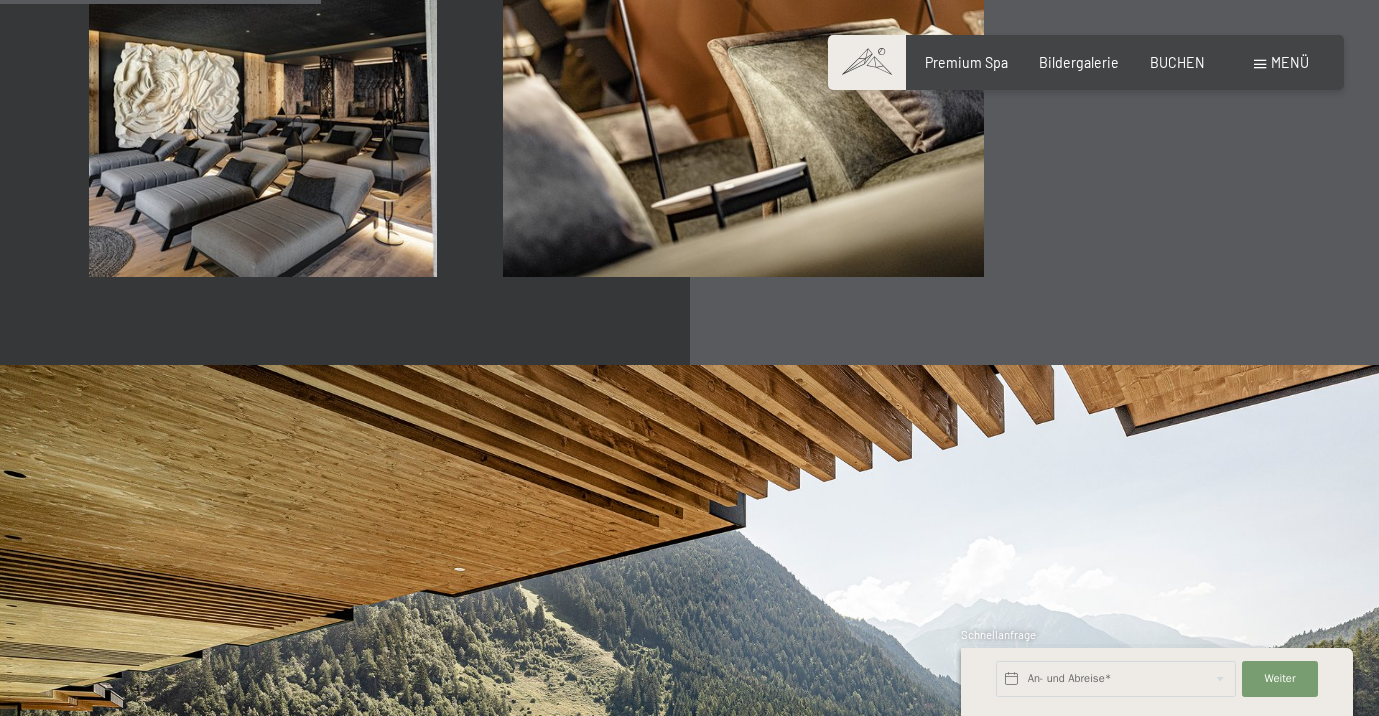 scroll, scrollTop: 3366, scrollLeft: 0, axis: vertical 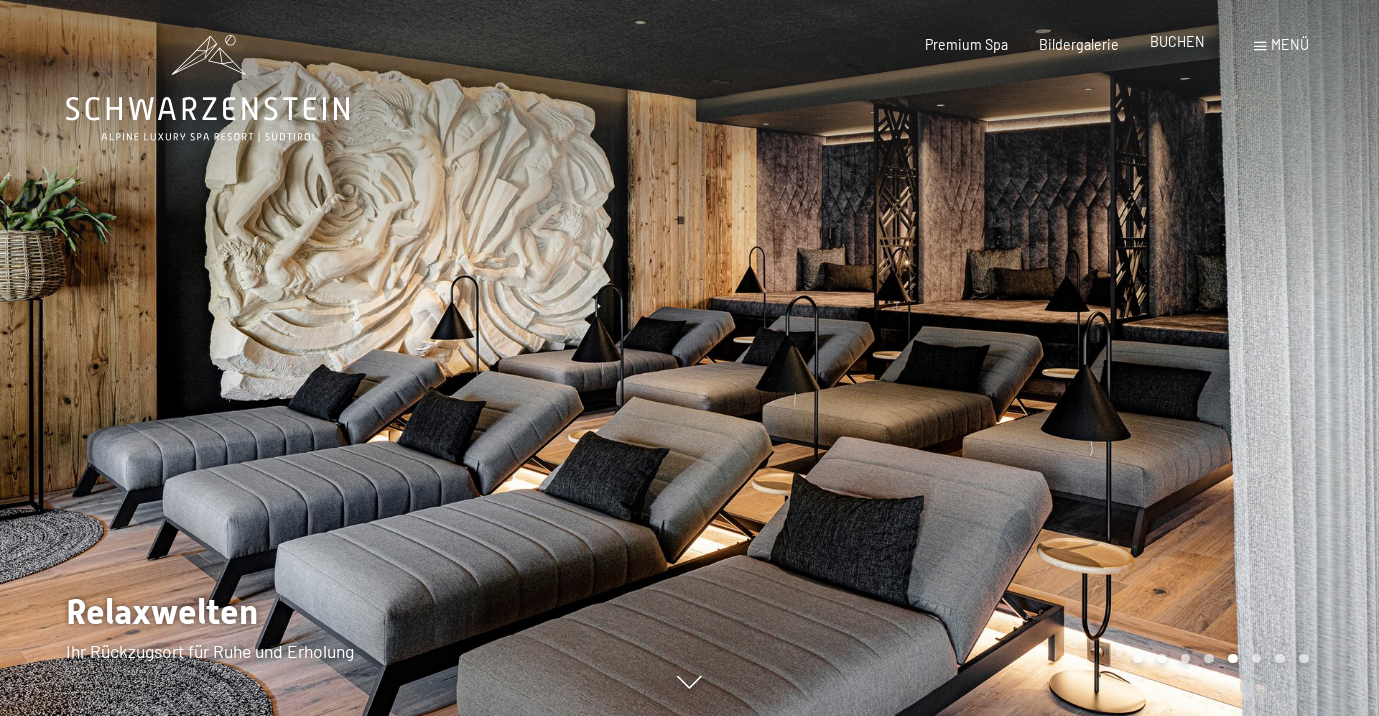 click on "BUCHEN" at bounding box center (1177, 41) 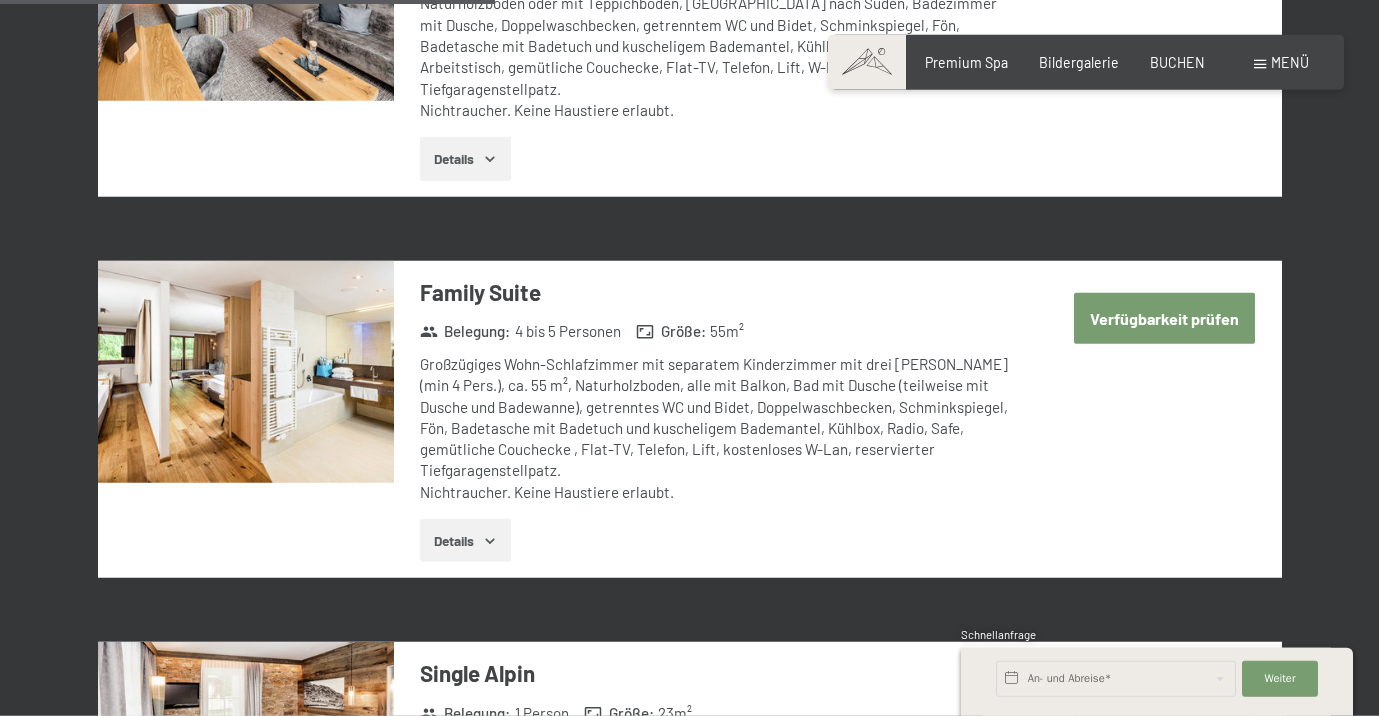 scroll, scrollTop: 2459, scrollLeft: 0, axis: vertical 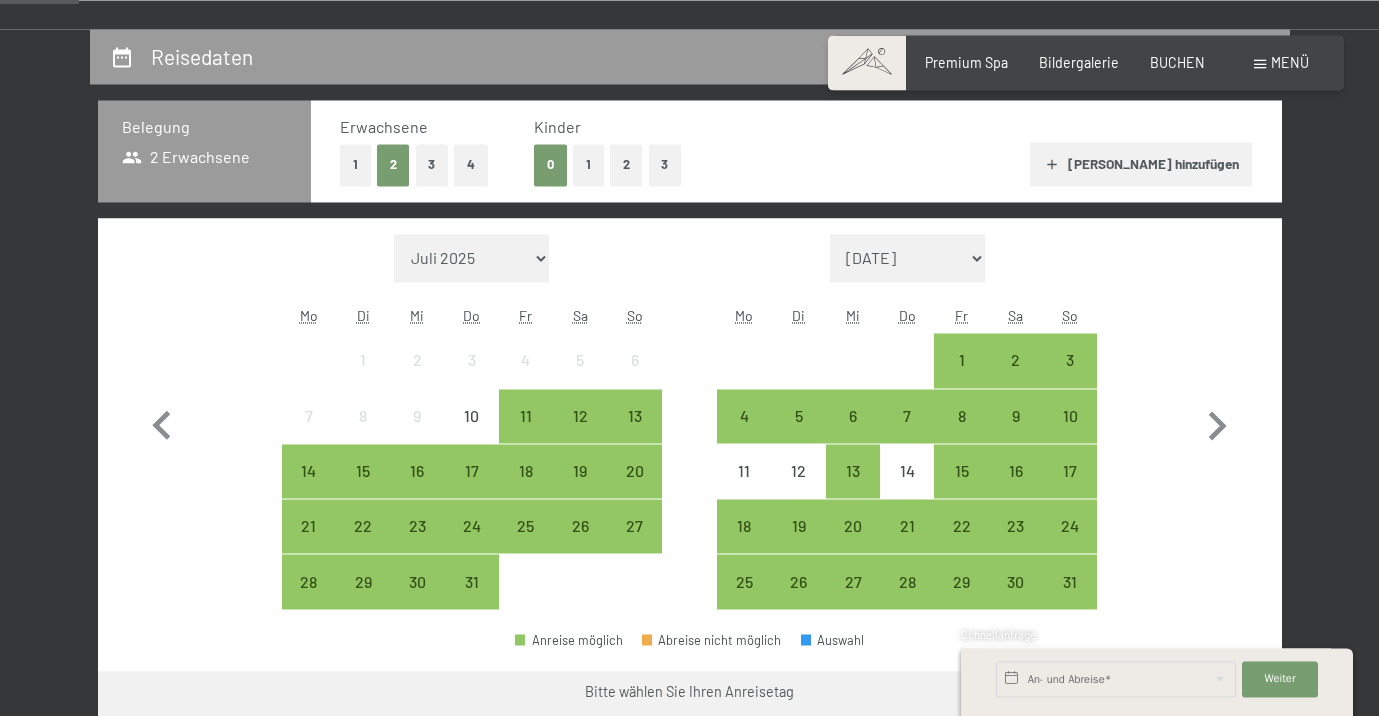 click on "1" at bounding box center (355, 164) 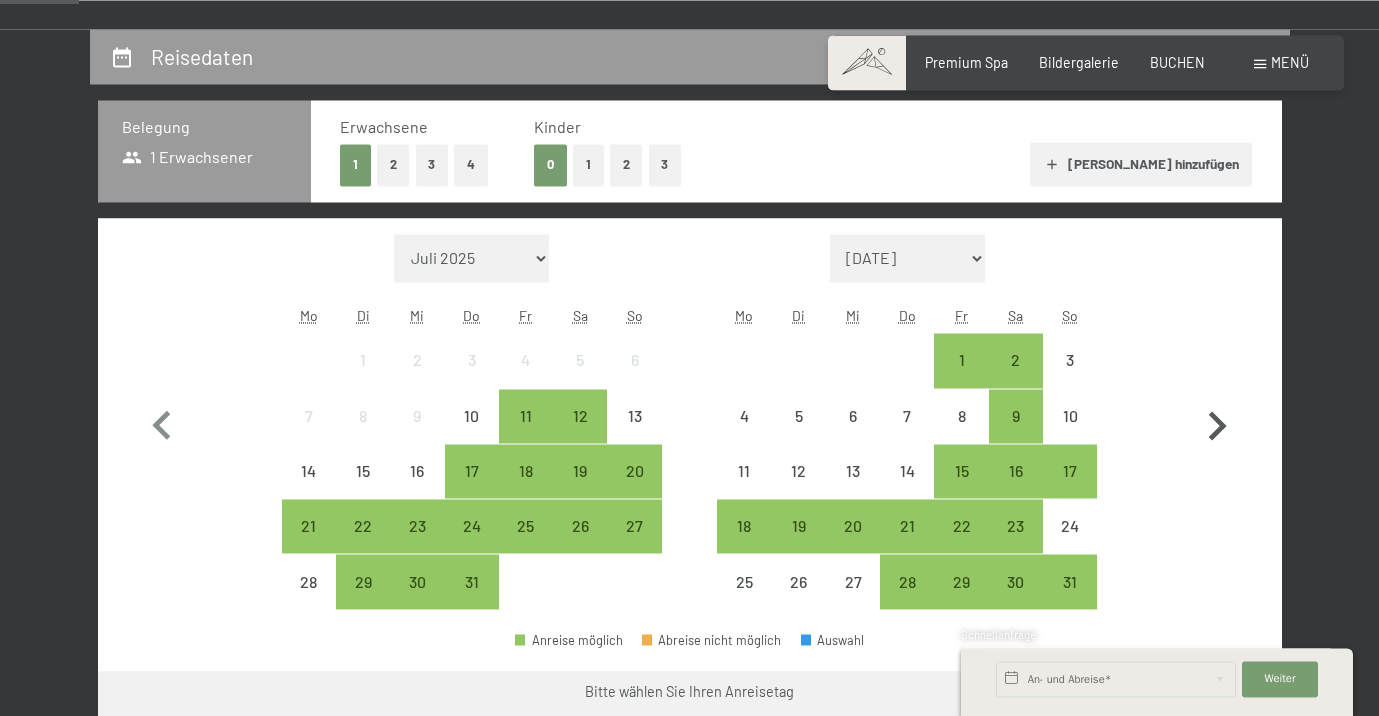 click 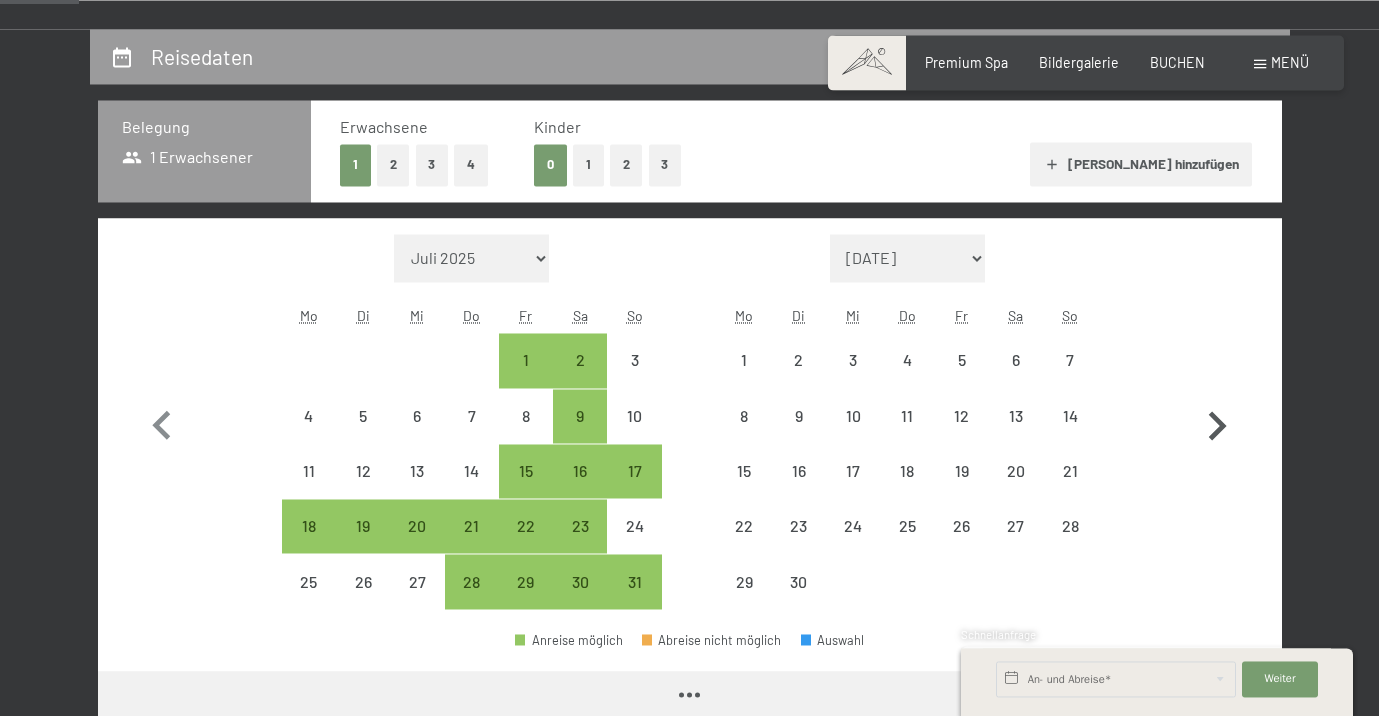 click 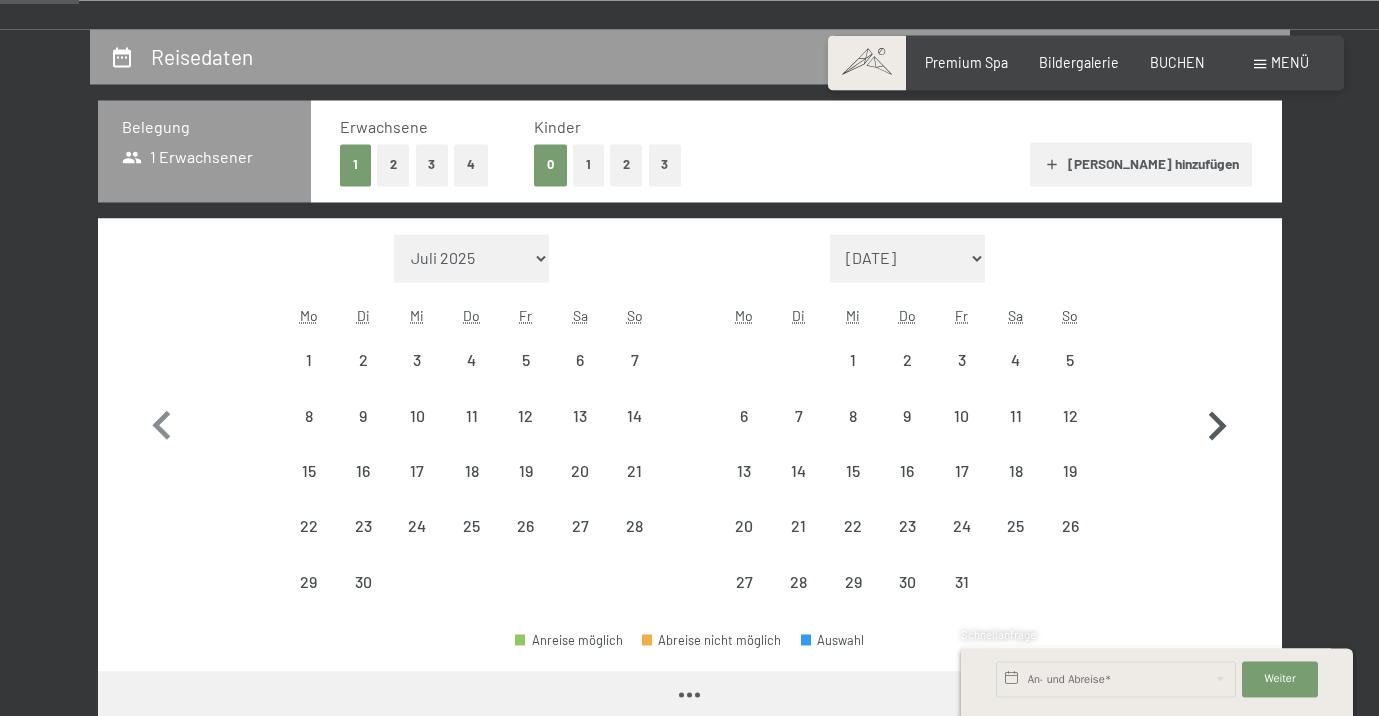 select on "[DATE]" 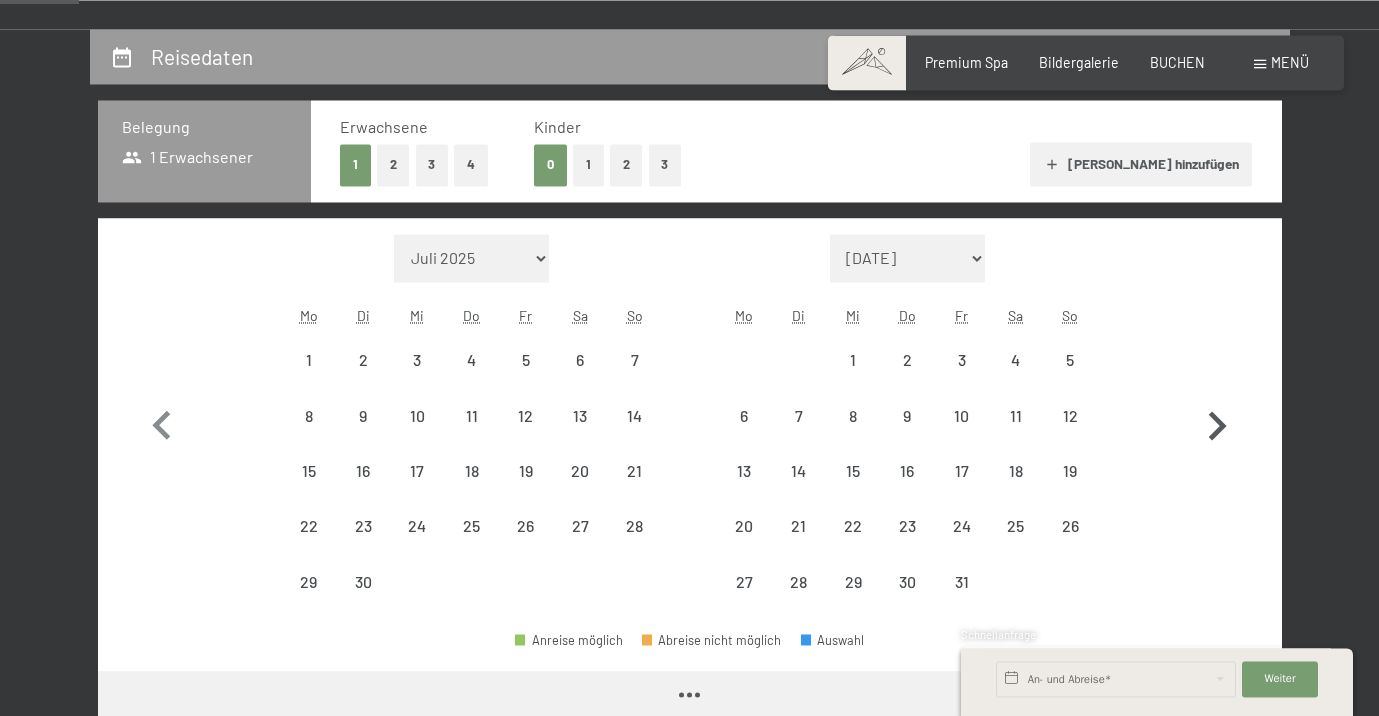 select on "[DATE]" 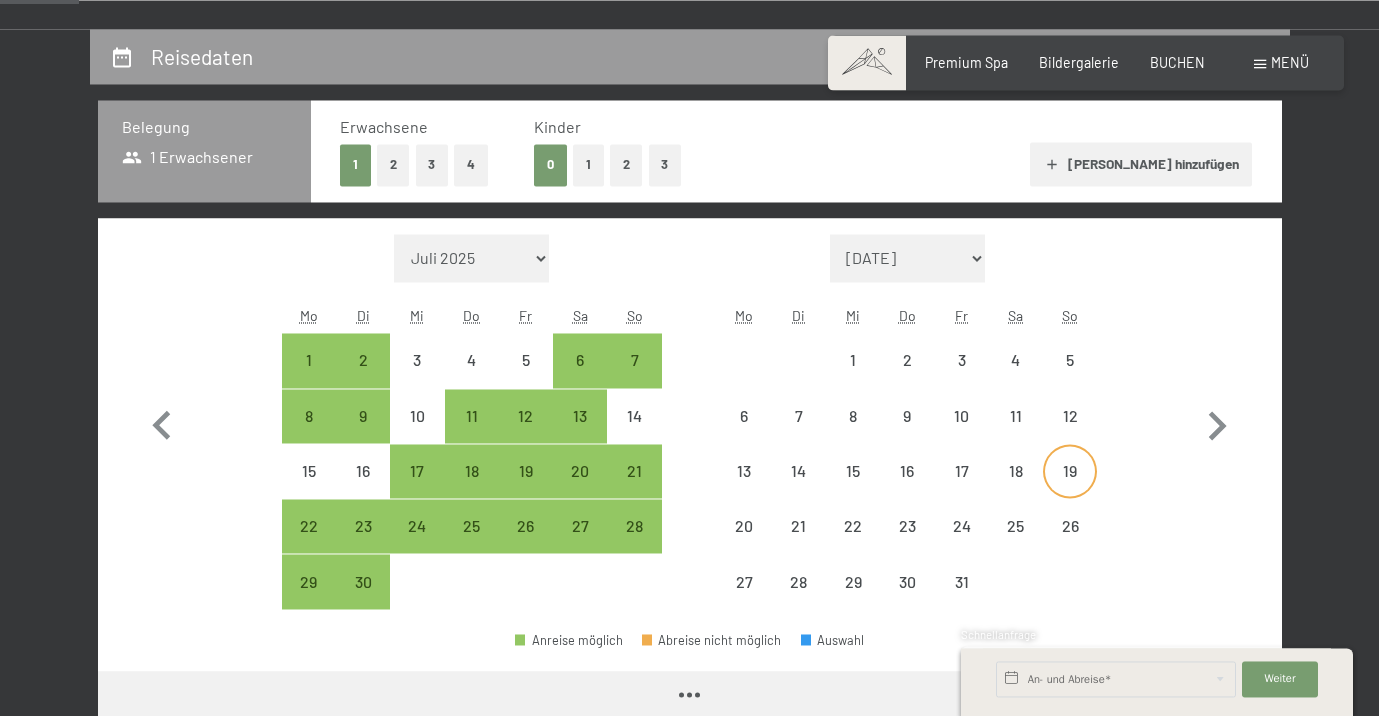 select on "[DATE]" 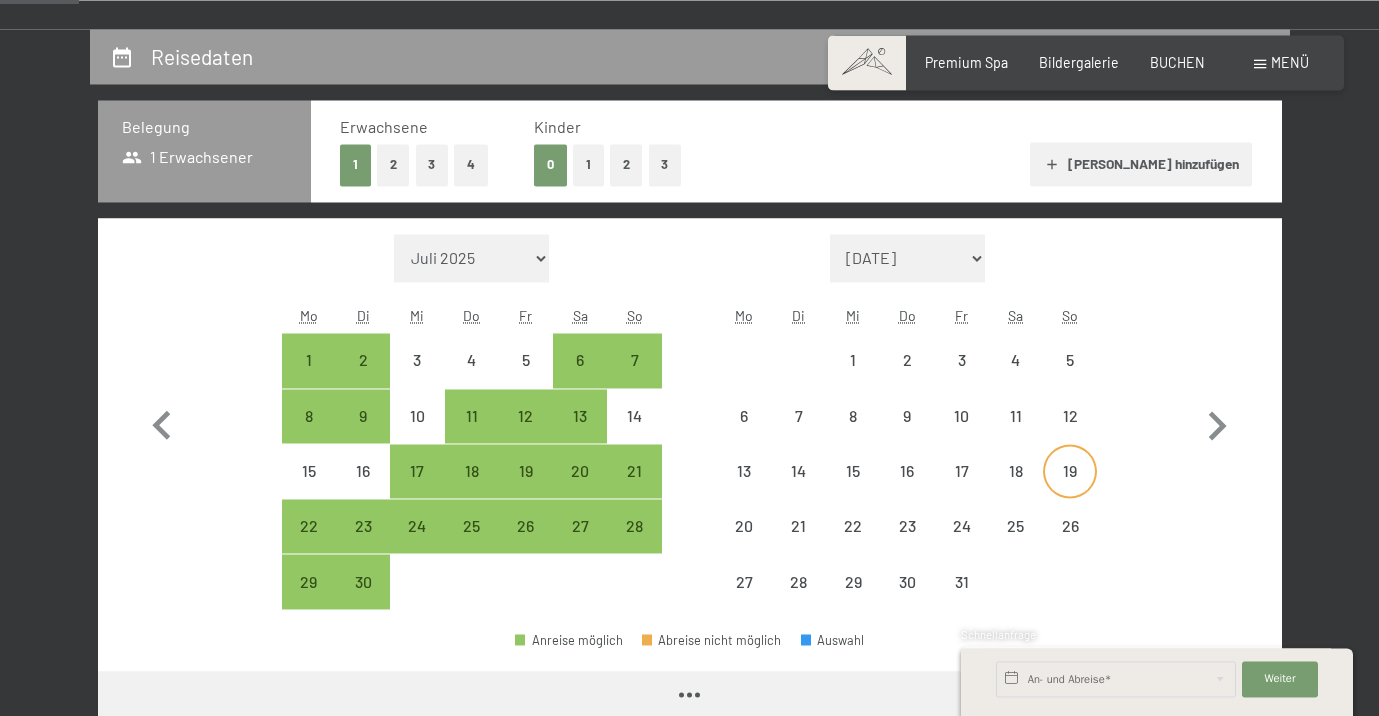 select on "[DATE]" 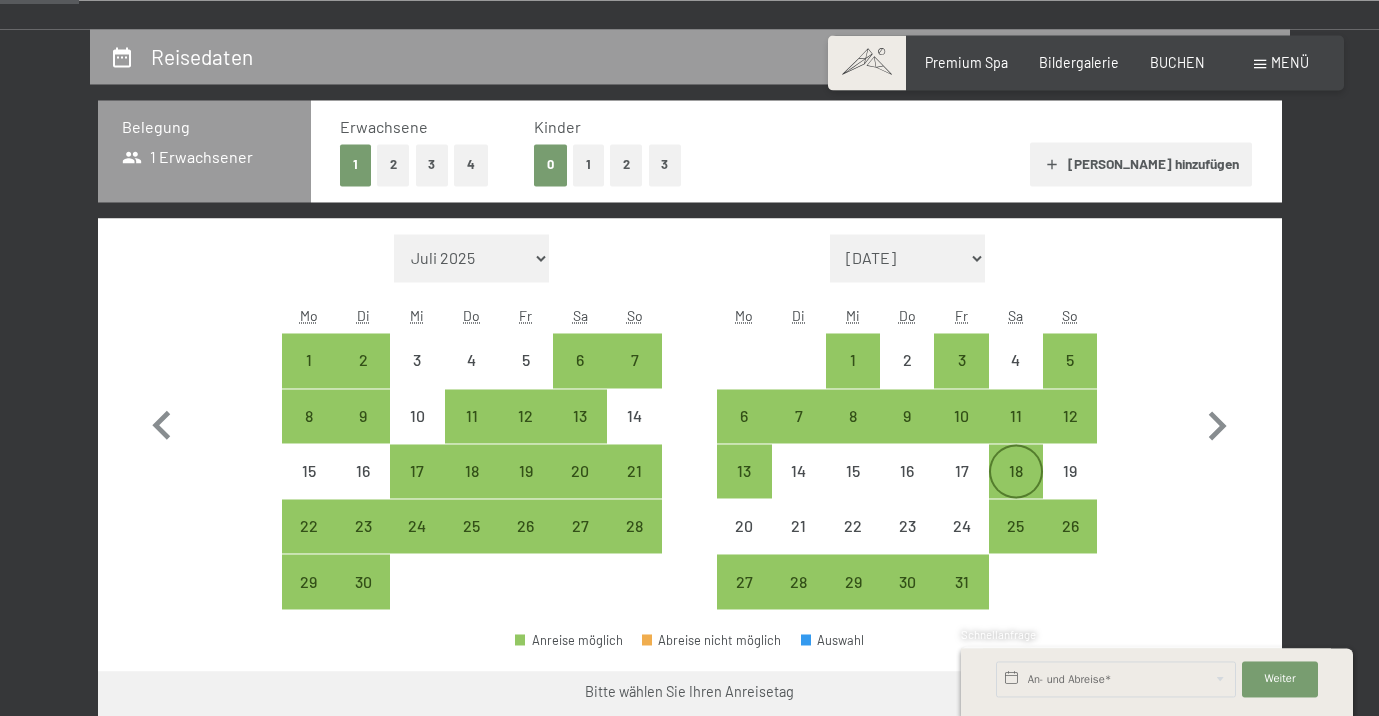 click on "18" at bounding box center (1016, 488) 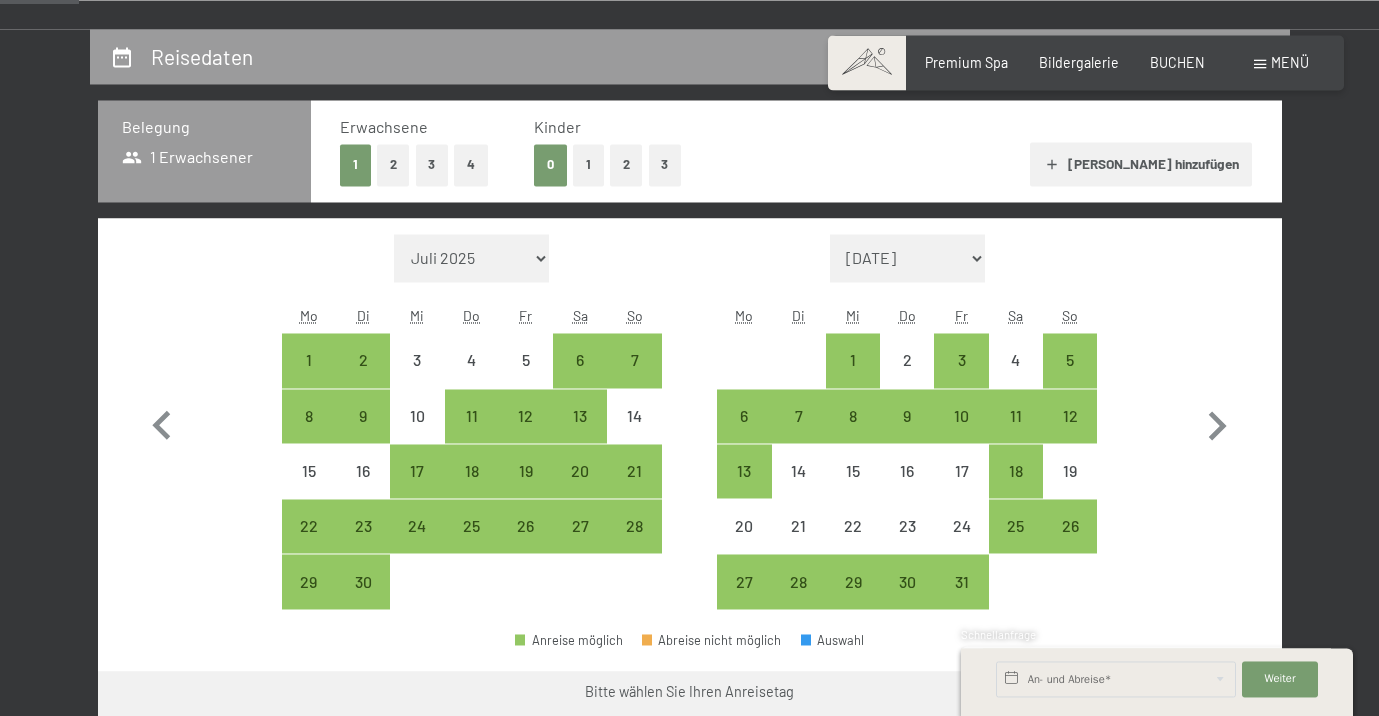 select on "[DATE]" 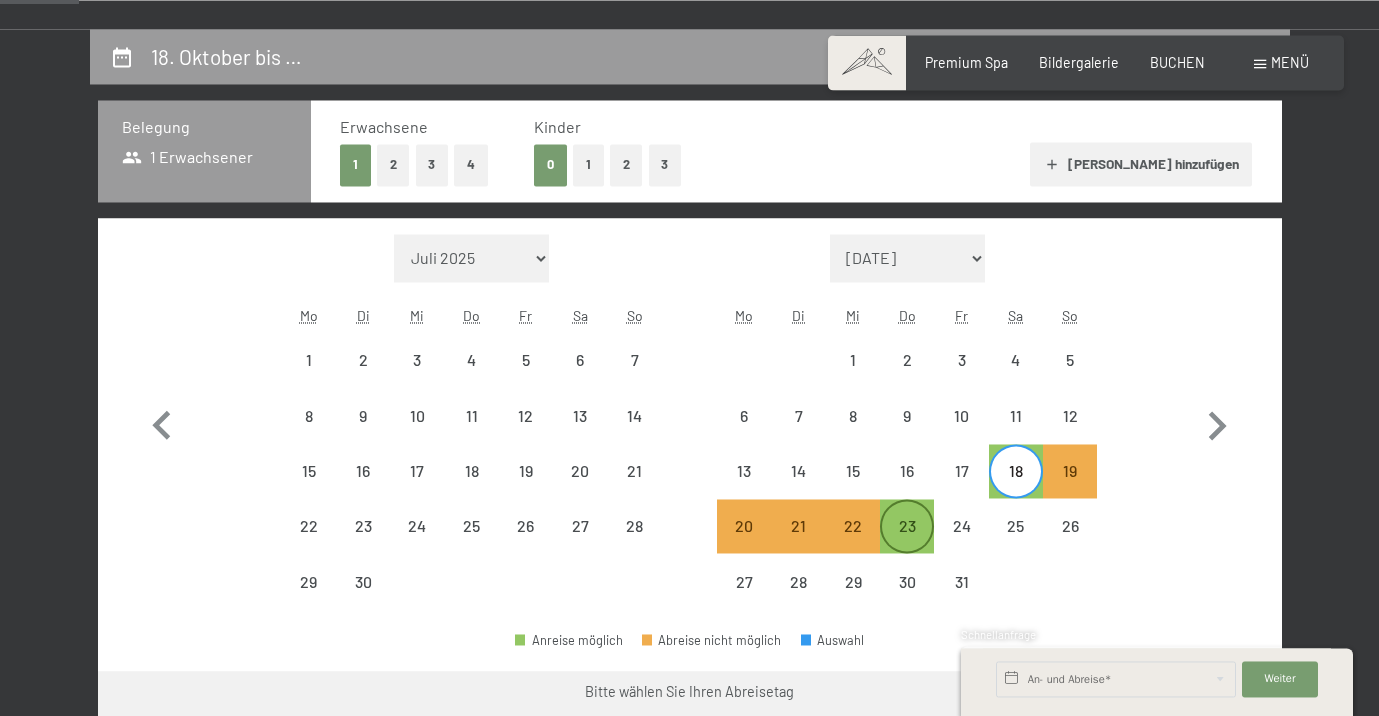 click on "23" at bounding box center (907, 543) 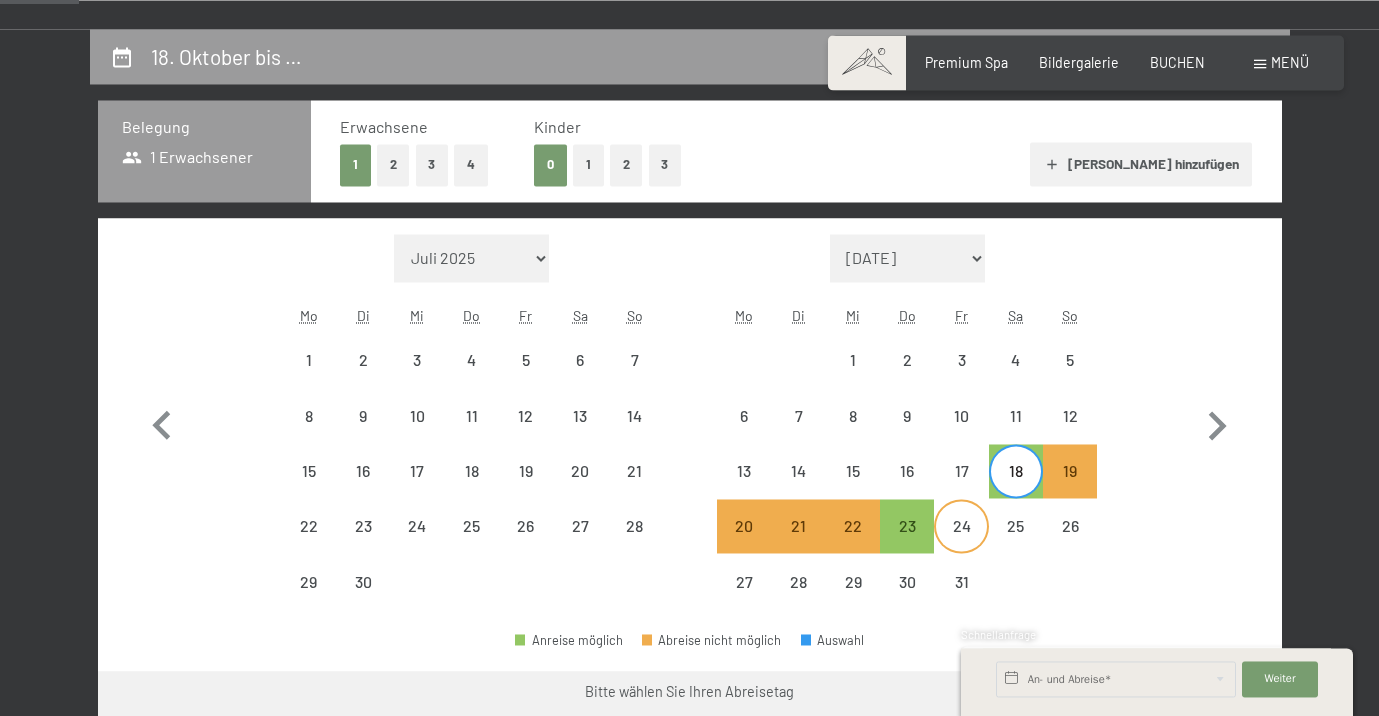 select on "[DATE]" 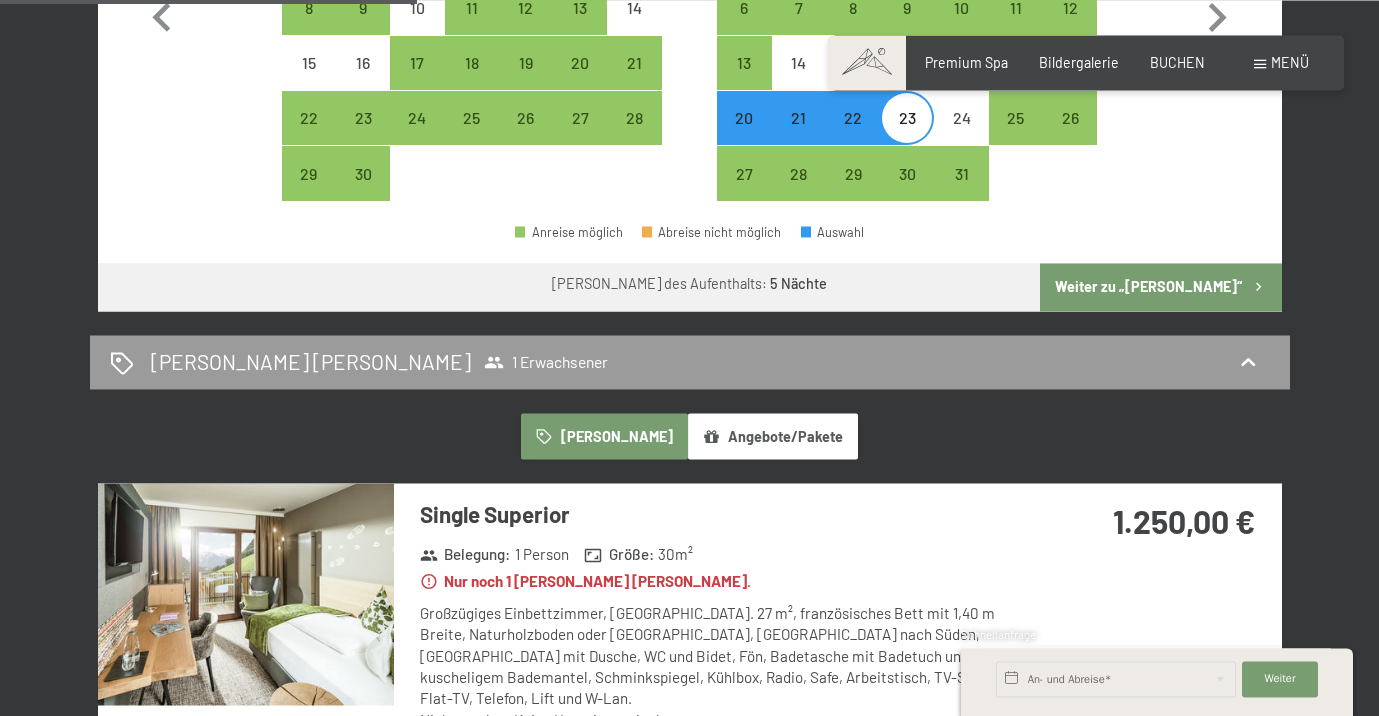 click on "Weiter zu „[PERSON_NAME]“" at bounding box center (1160, 287) 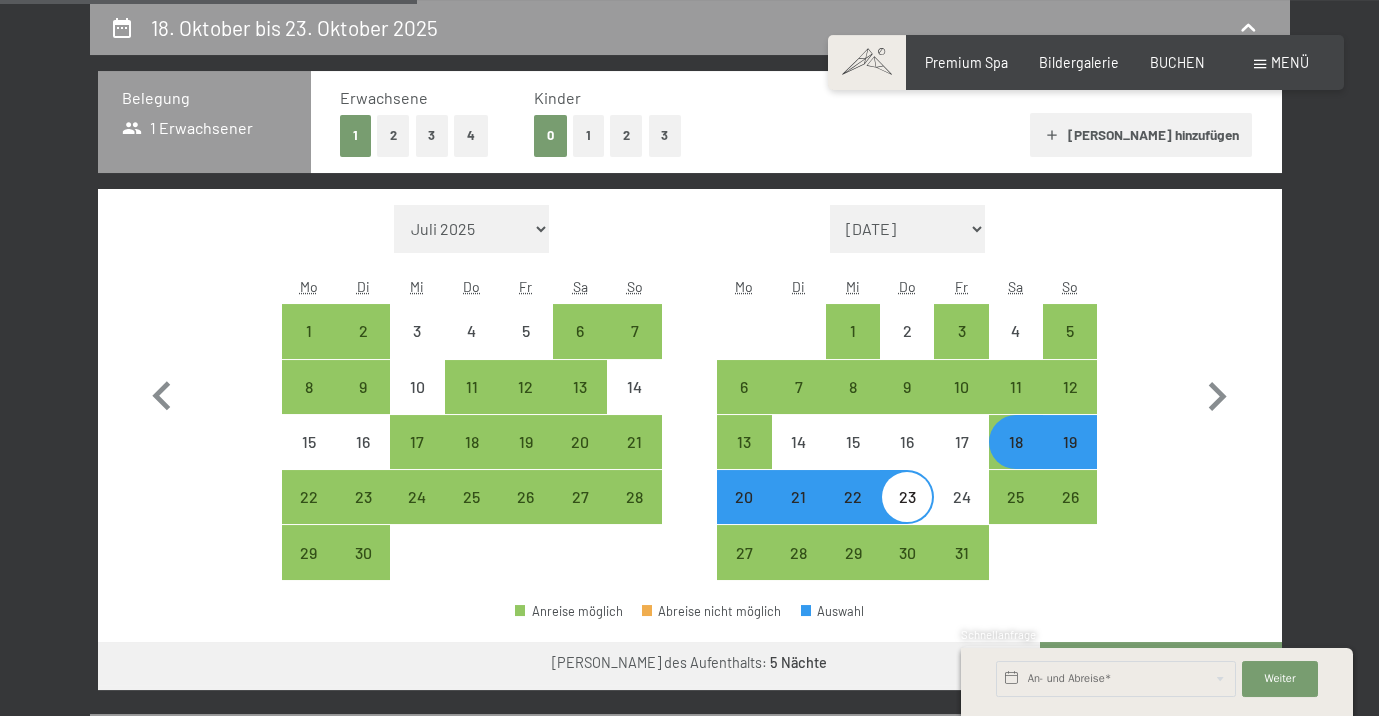 select on "[DATE]" 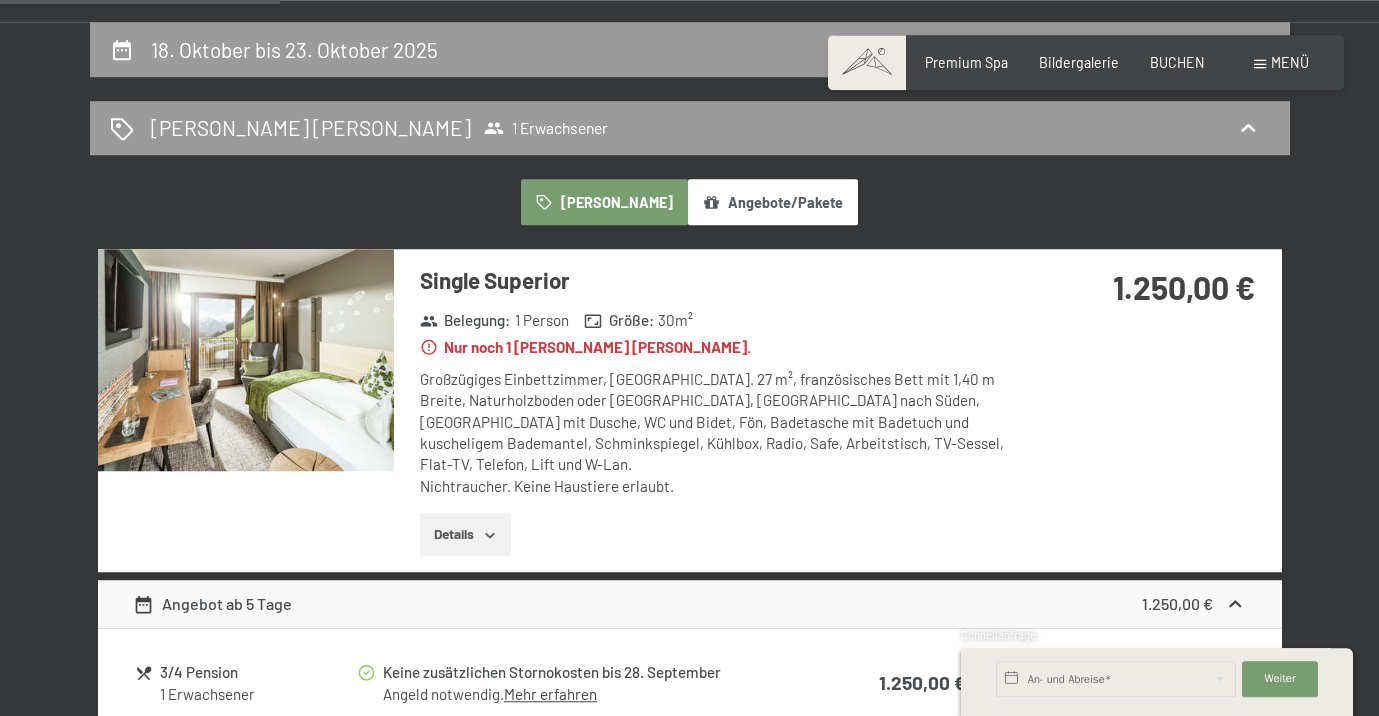 scroll, scrollTop: 420, scrollLeft: 0, axis: vertical 